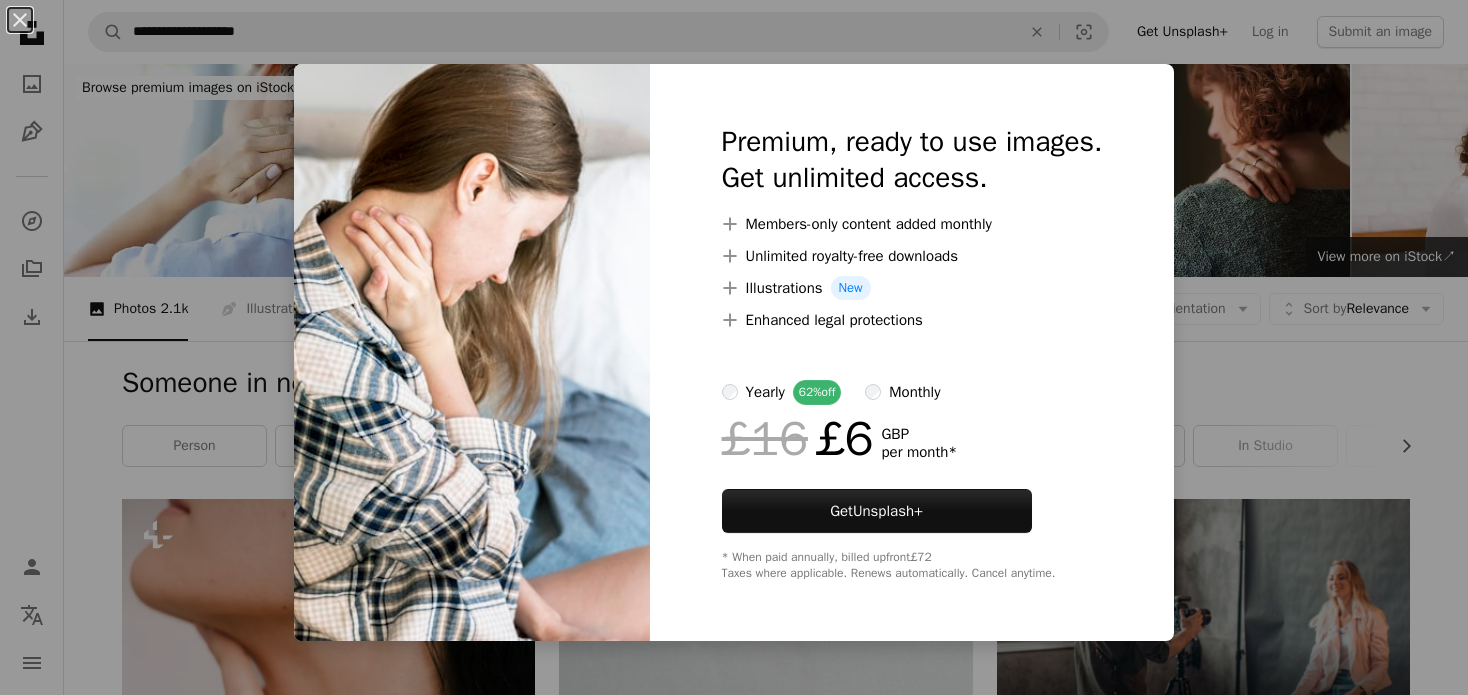 scroll, scrollTop: 2800, scrollLeft: 0, axis: vertical 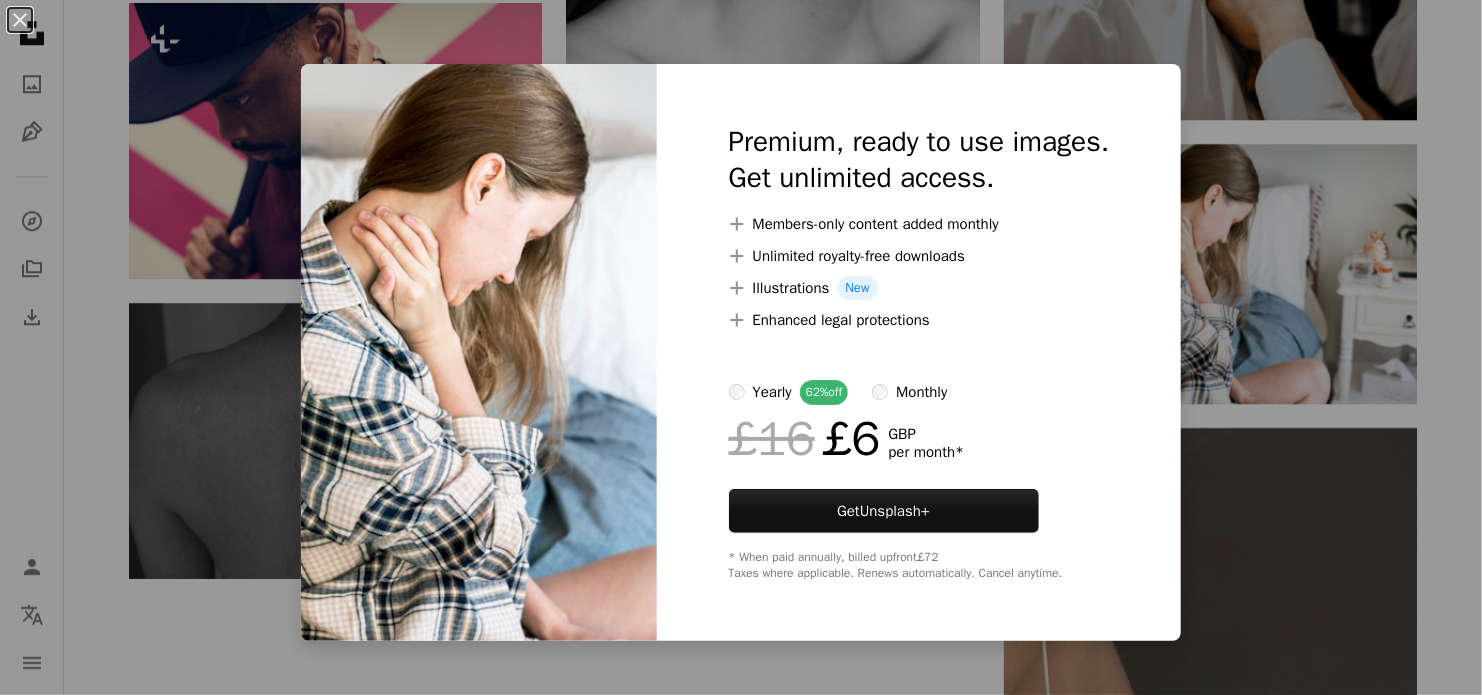 click on "An X shape Premium, ready to use images. Get unlimited access. A plus sign Members-only content added monthly A plus sign Unlimited royalty-free downloads A plus sign Illustrations  New A plus sign Enhanced legal protections yearly 62%  off monthly £16   £6 GBP per month * Get  Unsplash+ * When paid annually, billed upfront  £72 Taxes where applicable. Renews automatically. Cancel anytime." at bounding box center (741, 347) 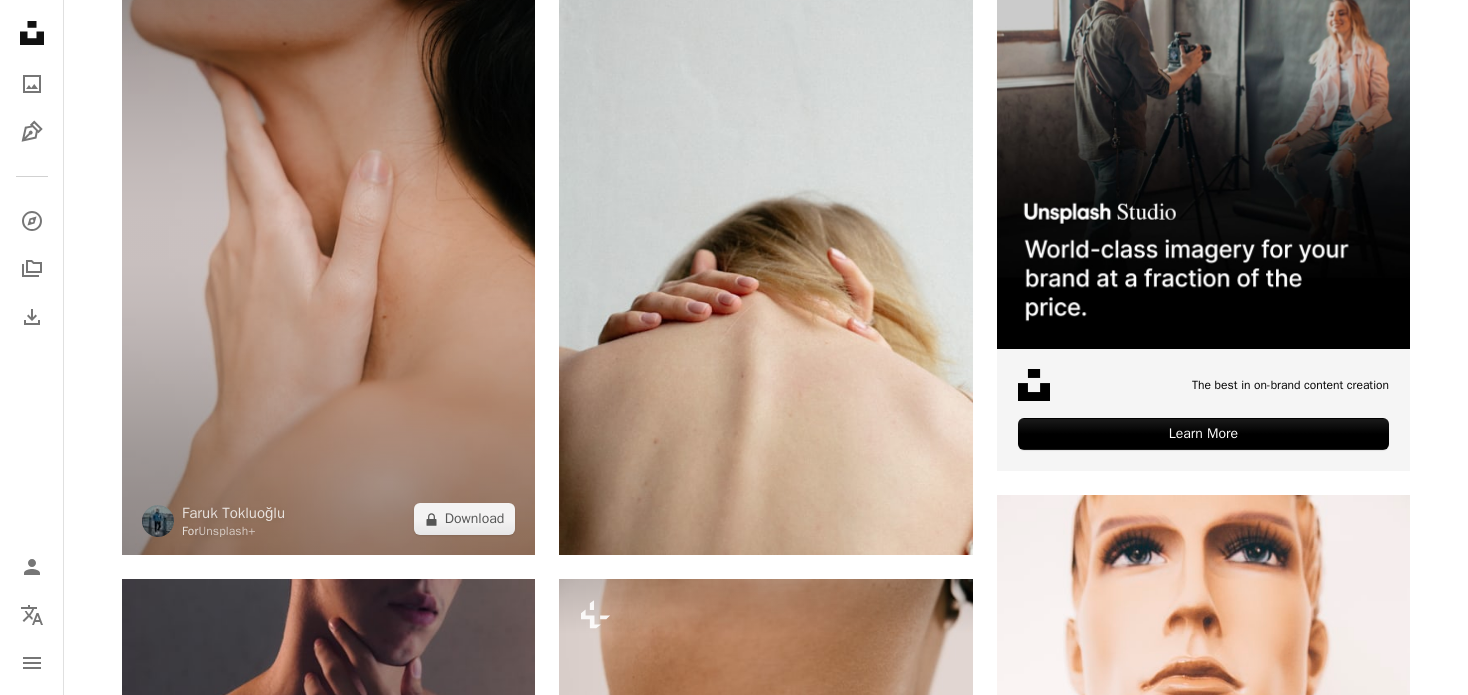 scroll, scrollTop: 600, scrollLeft: 0, axis: vertical 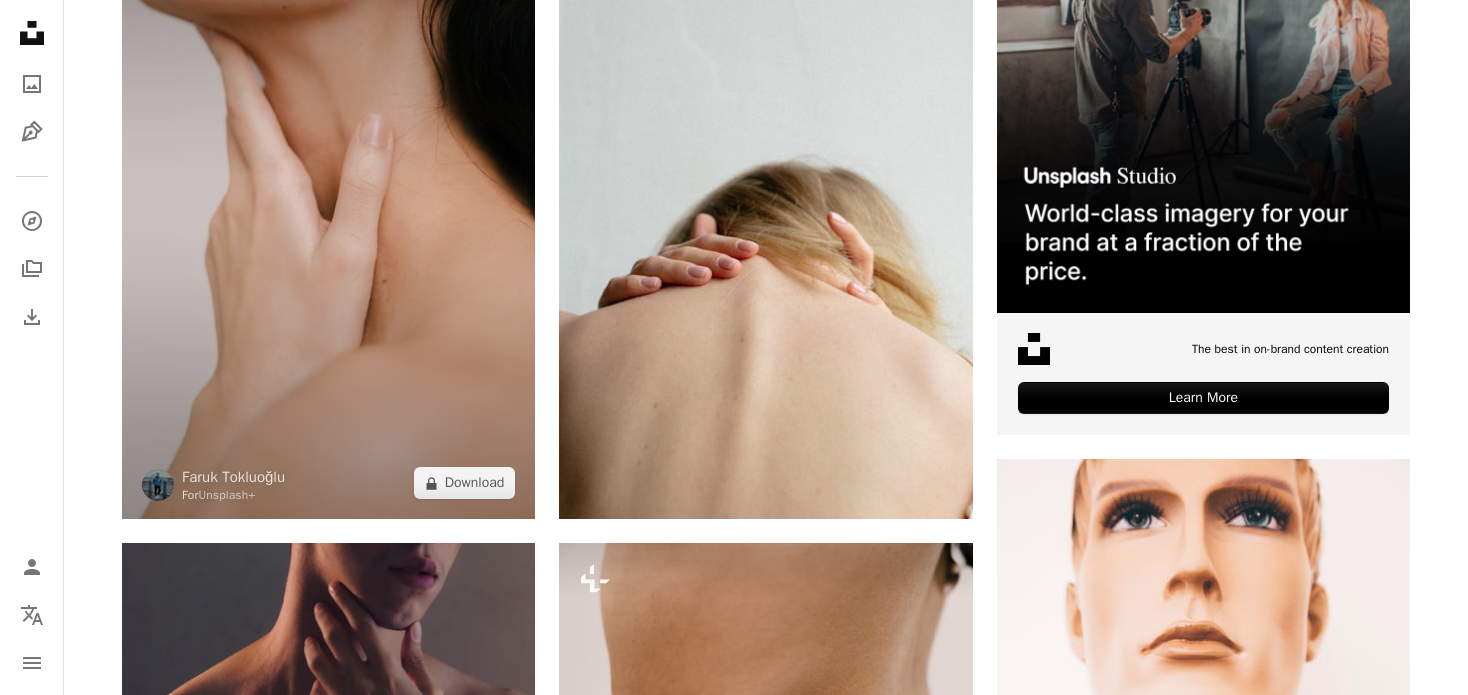 click at bounding box center [328, 209] 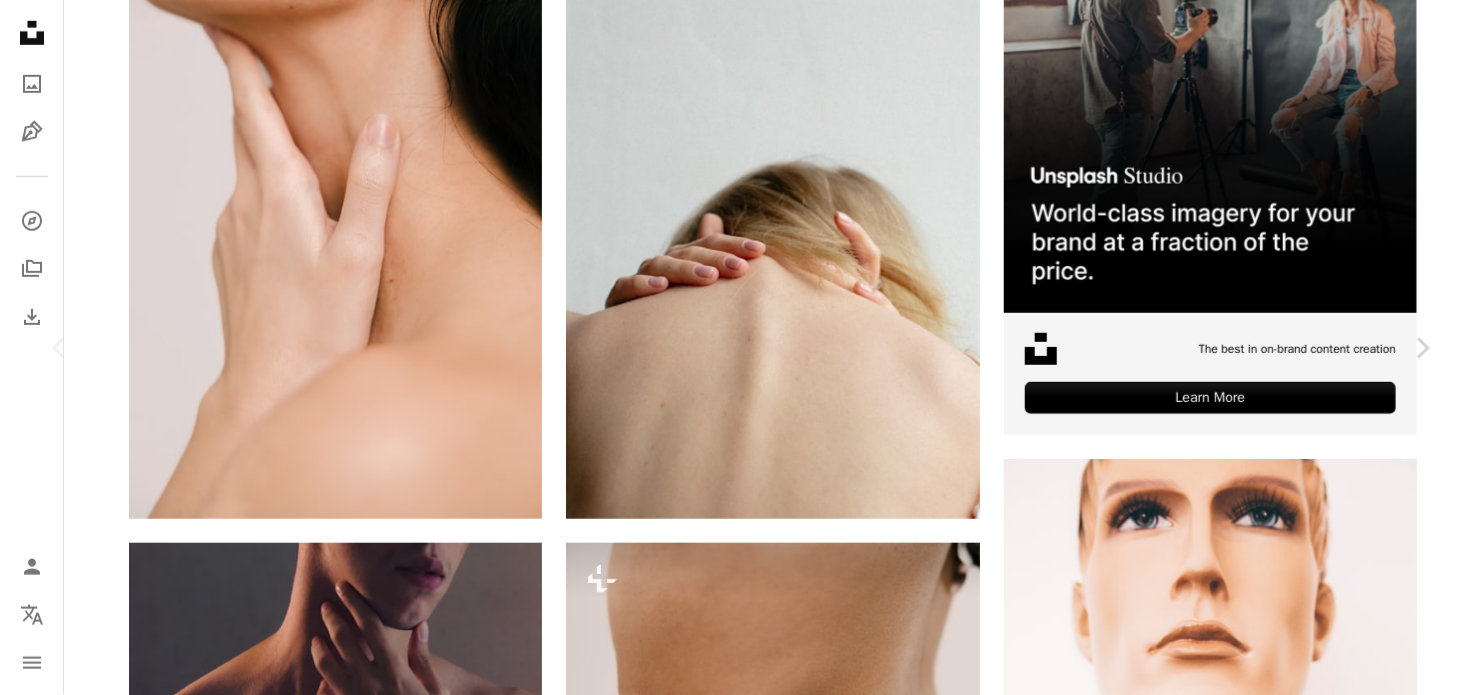 click on "A lock Download" at bounding box center [1271, 4511] 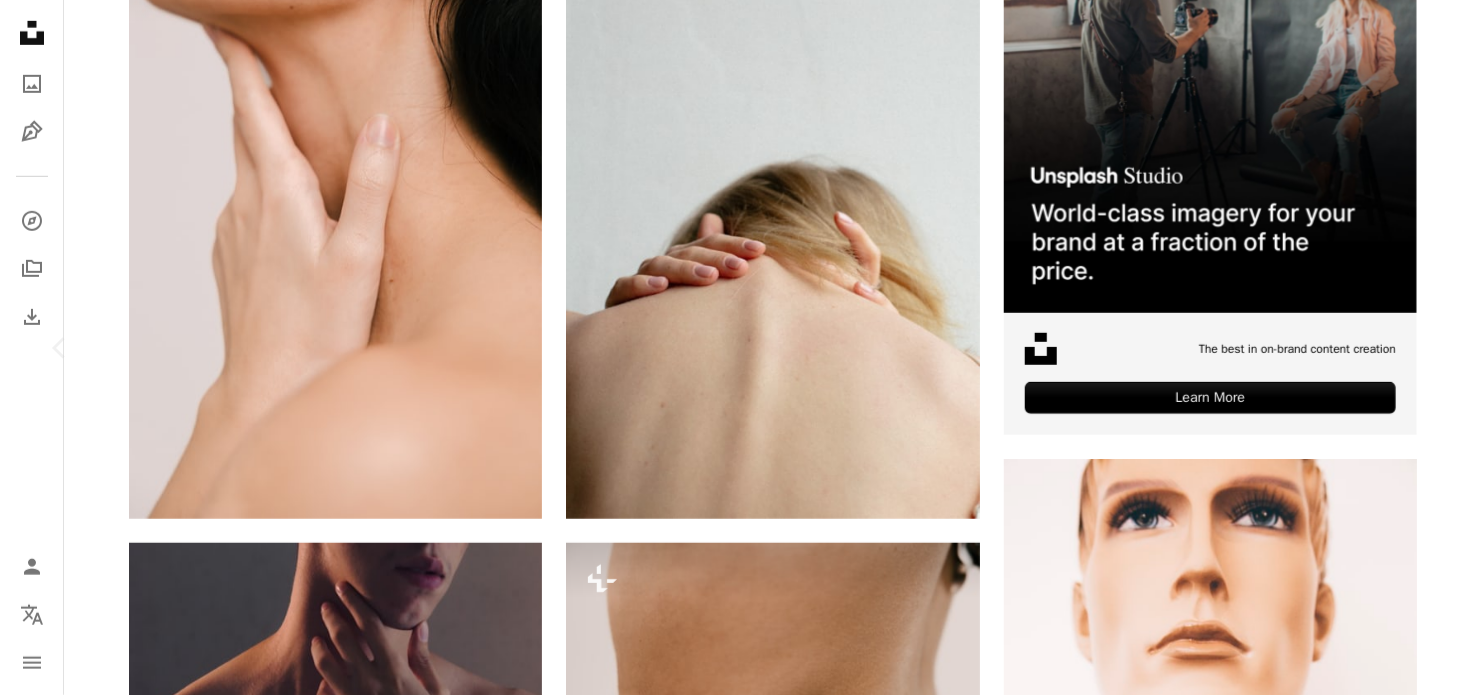 click on "Chevron right" at bounding box center (1422, 348) 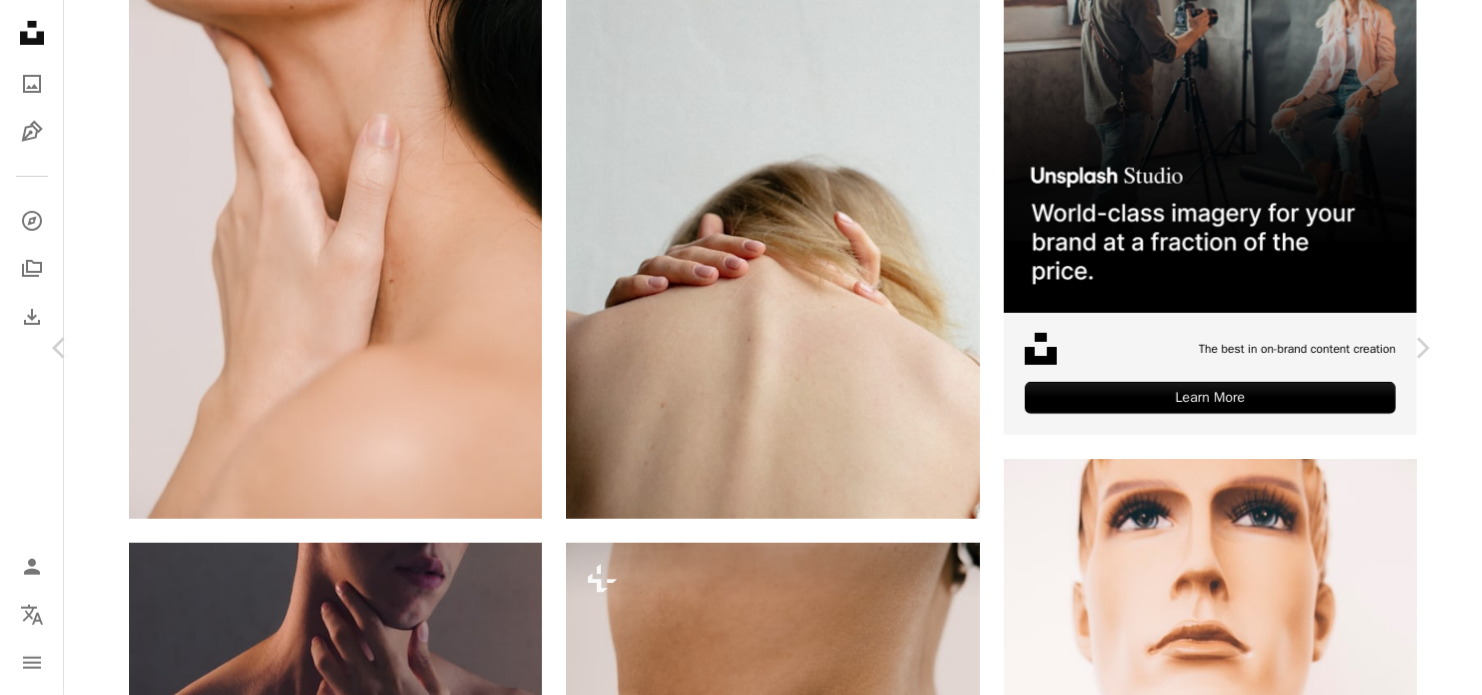 click on "An X shape Chevron left Chevron right [FIRST] [LAST] Available for hire A checkmark inside of a circle A heart A plus sign Download free Chevron down Zoom in Views 3,655,538 Downloads 26,851 A forward-right arrow Share Info icon Info More Actions Calendar outlined Published on  March 17, 2021 Camera Canon, EOS 6D Safety Free to use under the  Unsplash License anxiety worry neck pain shoulder anatomy human people body back neck shoulder Creative Commons images Browse premium related images on iStock  |  Save 20% with code UNSPLASH20 Related images A heart A plus sign [FIRST] [LAST] Arrow pointing down Plus sign for Unsplash+ A heart A plus sign Curated Lifestyle For  Unsplash+ A lock Download A heart A plus sign [FIRST] [LAST] Arrow pointing down Plus sign for Unsplash+ A heart A plus sign Getty Images For  Unsplash+ A lock Download A heart A plus sign [FIRST] [LAST] Available for hire A checkmark inside of a circle Arrow pointing down A heart A plus sign [FIRST] [LAST] Available for hire Arrow pointing down" at bounding box center (741, 4811) 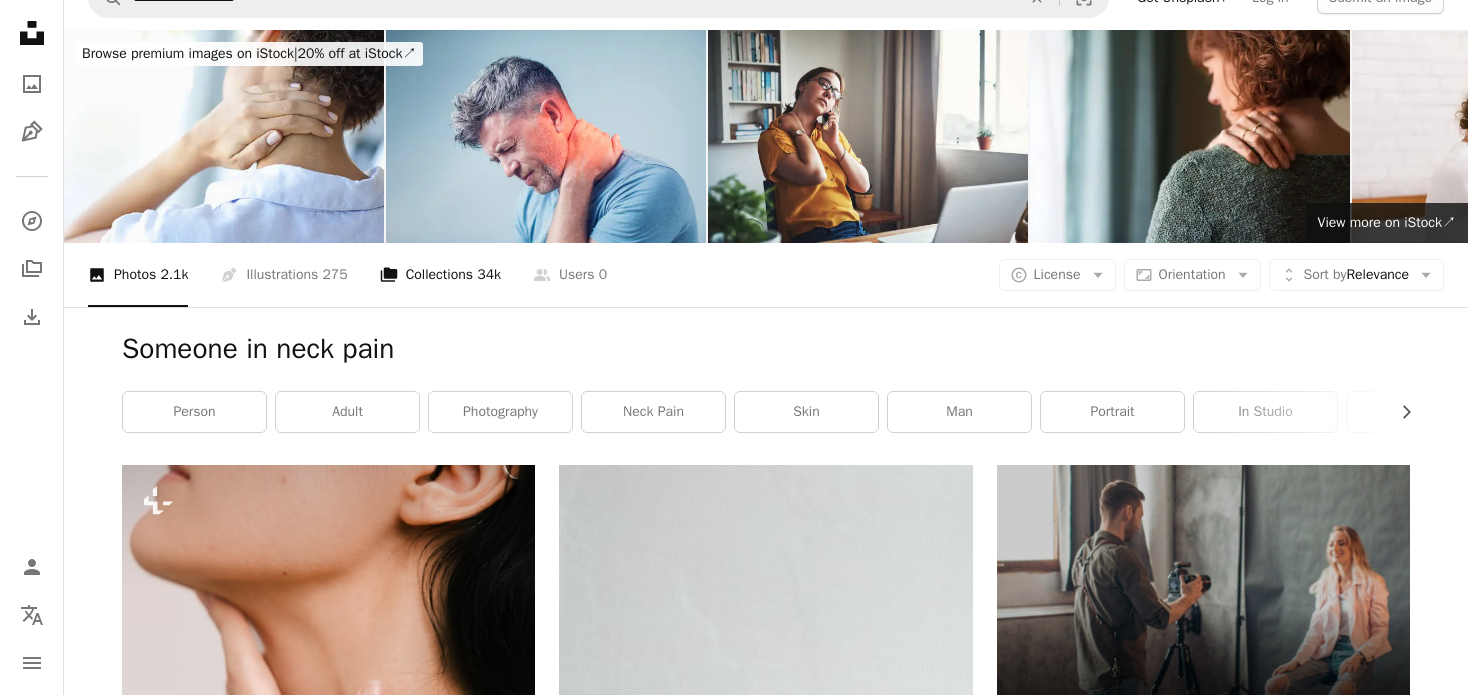 scroll, scrollTop: 0, scrollLeft: 0, axis: both 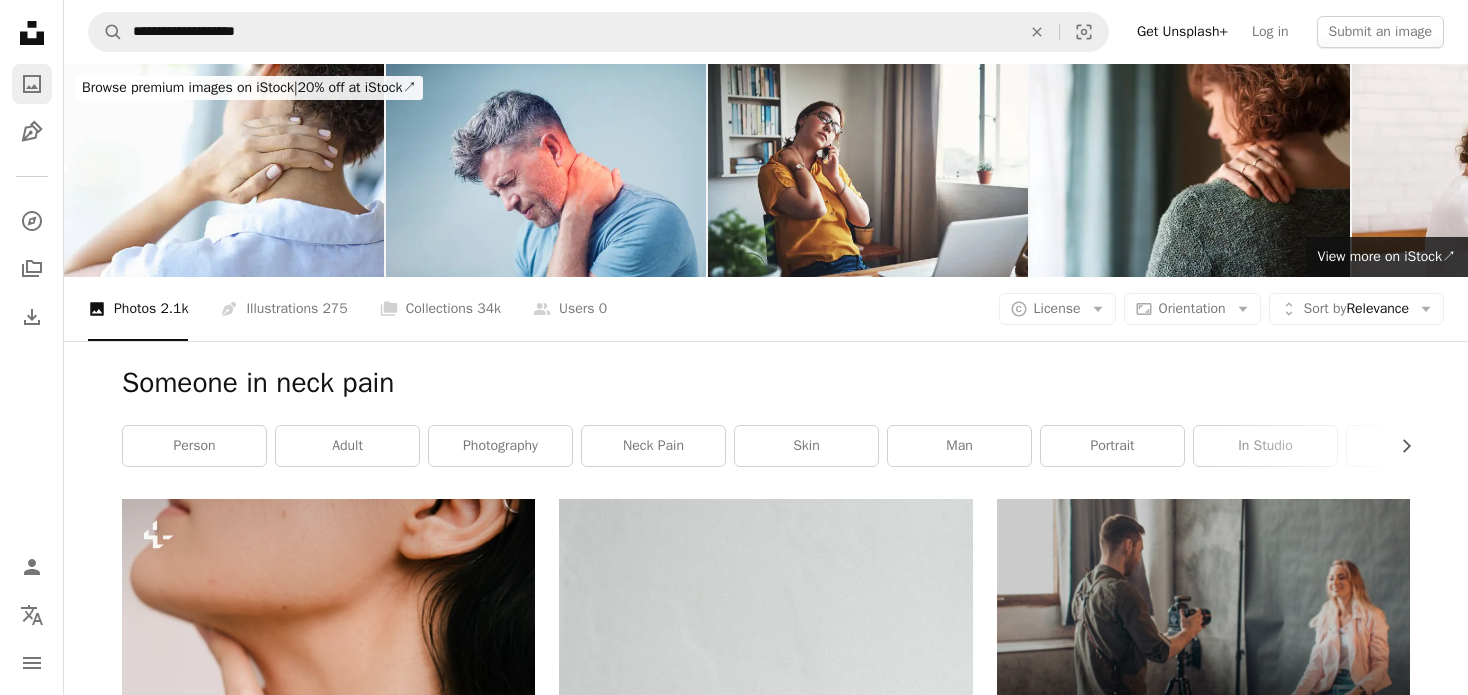click 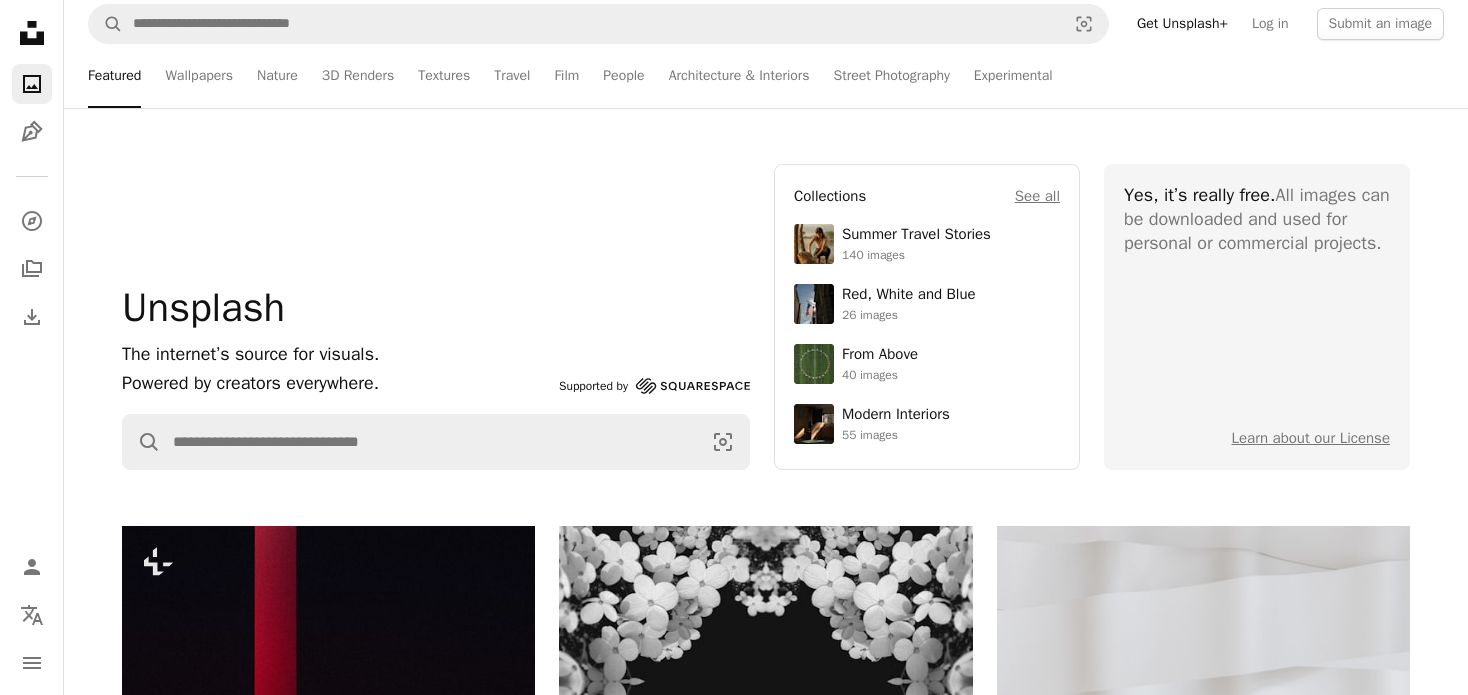 scroll, scrollTop: 0, scrollLeft: 0, axis: both 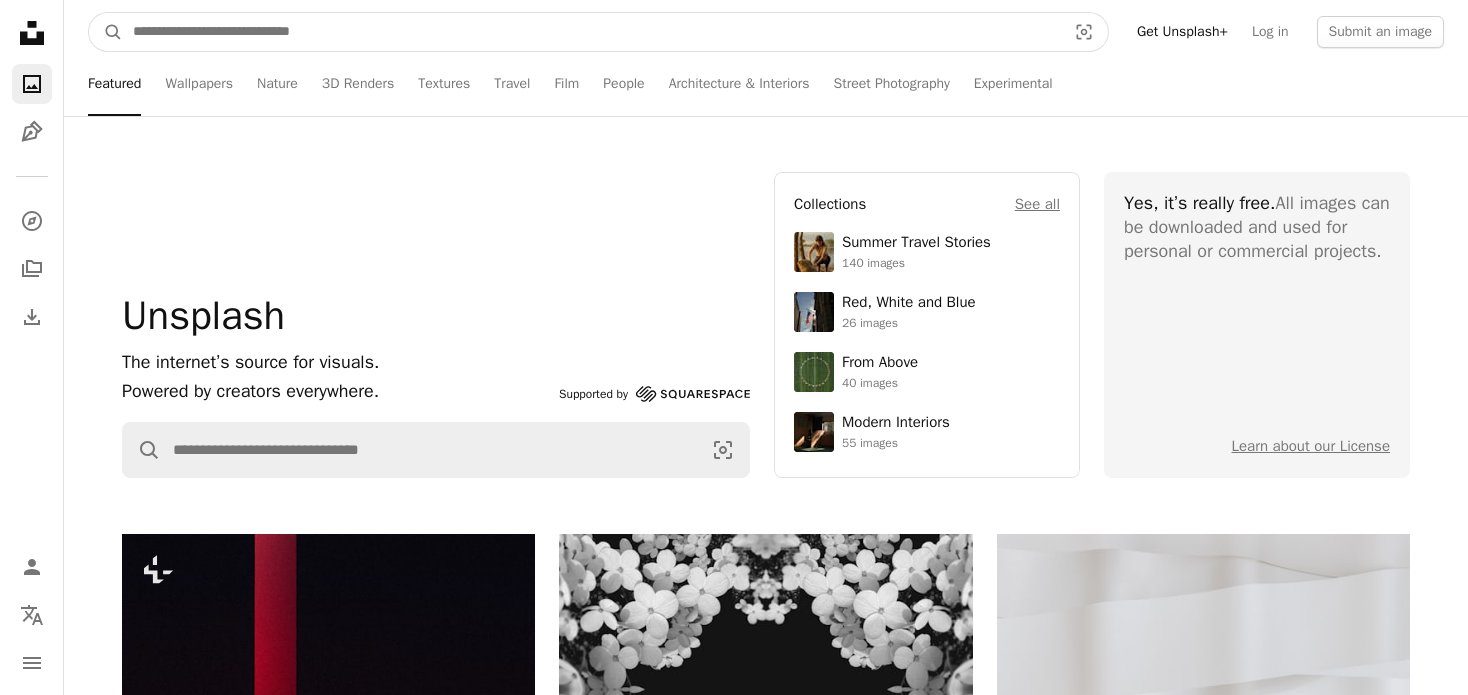 click at bounding box center [591, 32] 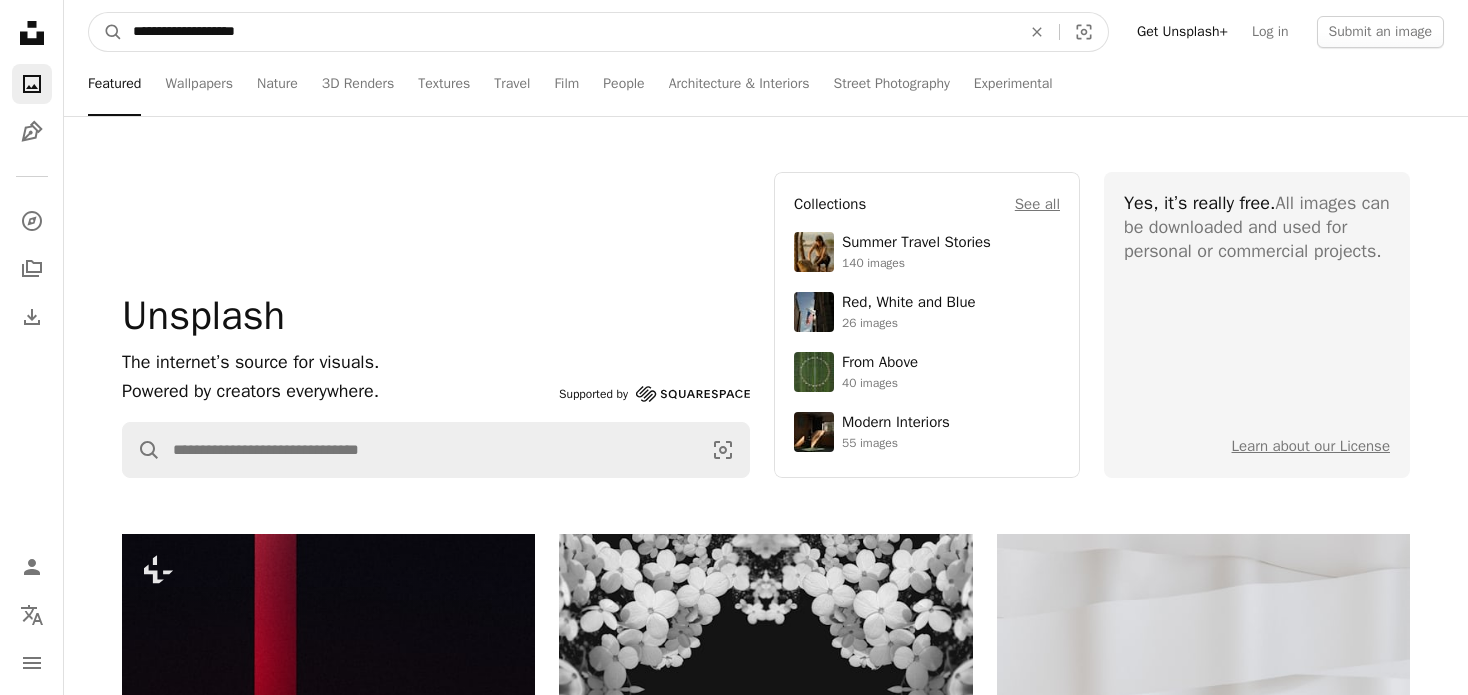 type on "**********" 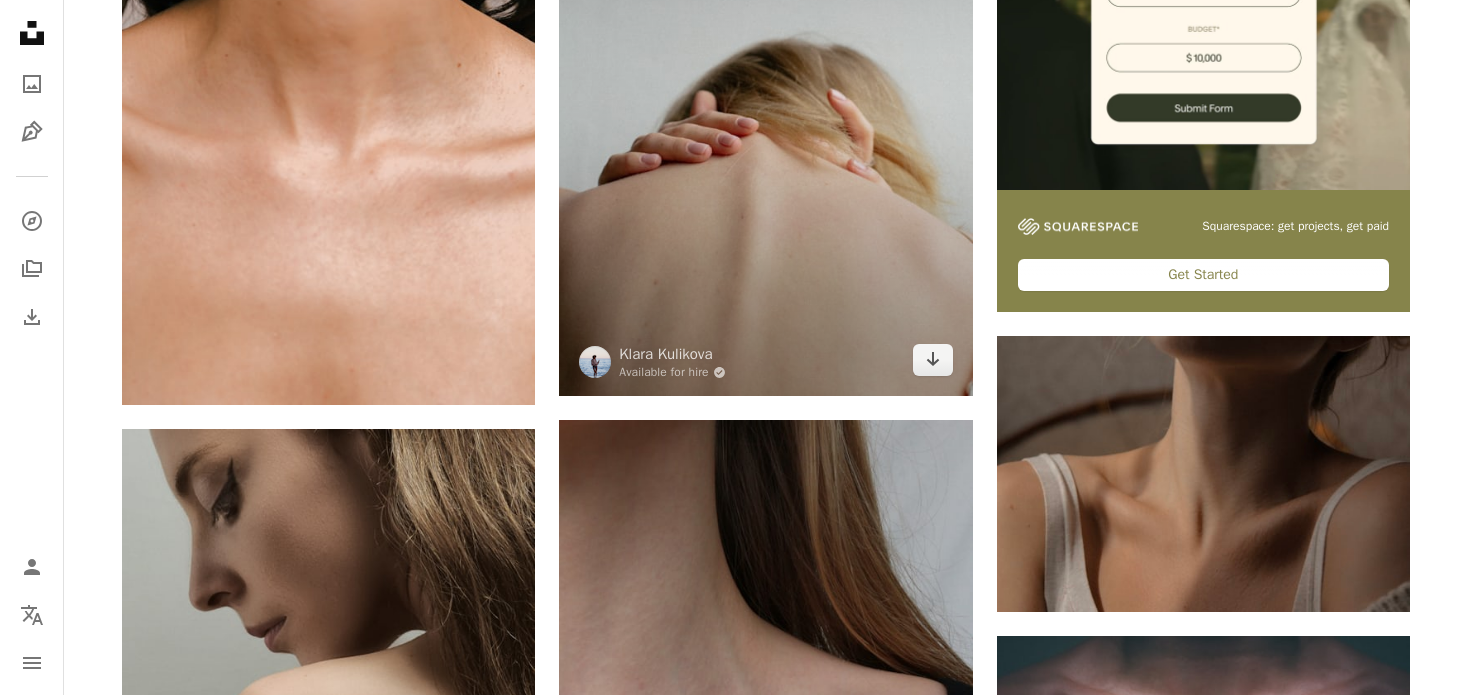 scroll, scrollTop: 500, scrollLeft: 0, axis: vertical 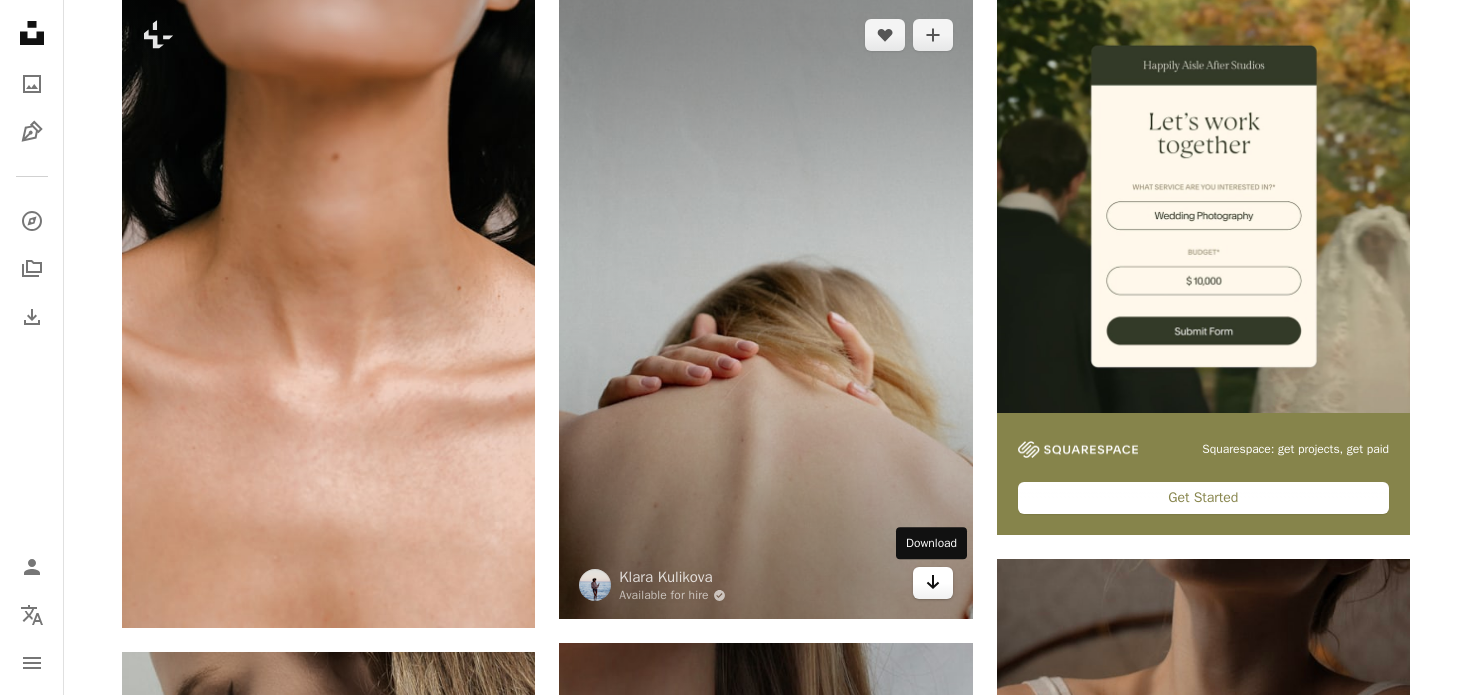 click on "Arrow pointing down" 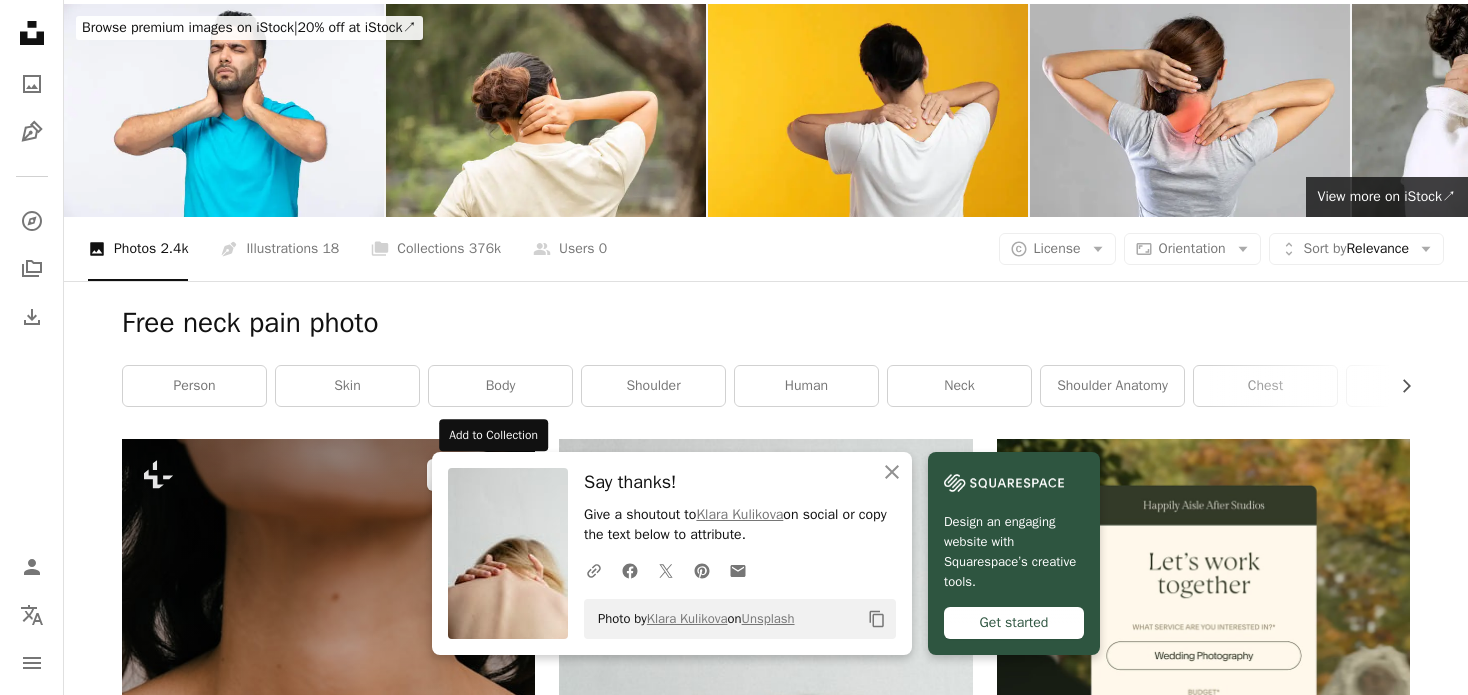 scroll, scrollTop: 0, scrollLeft: 0, axis: both 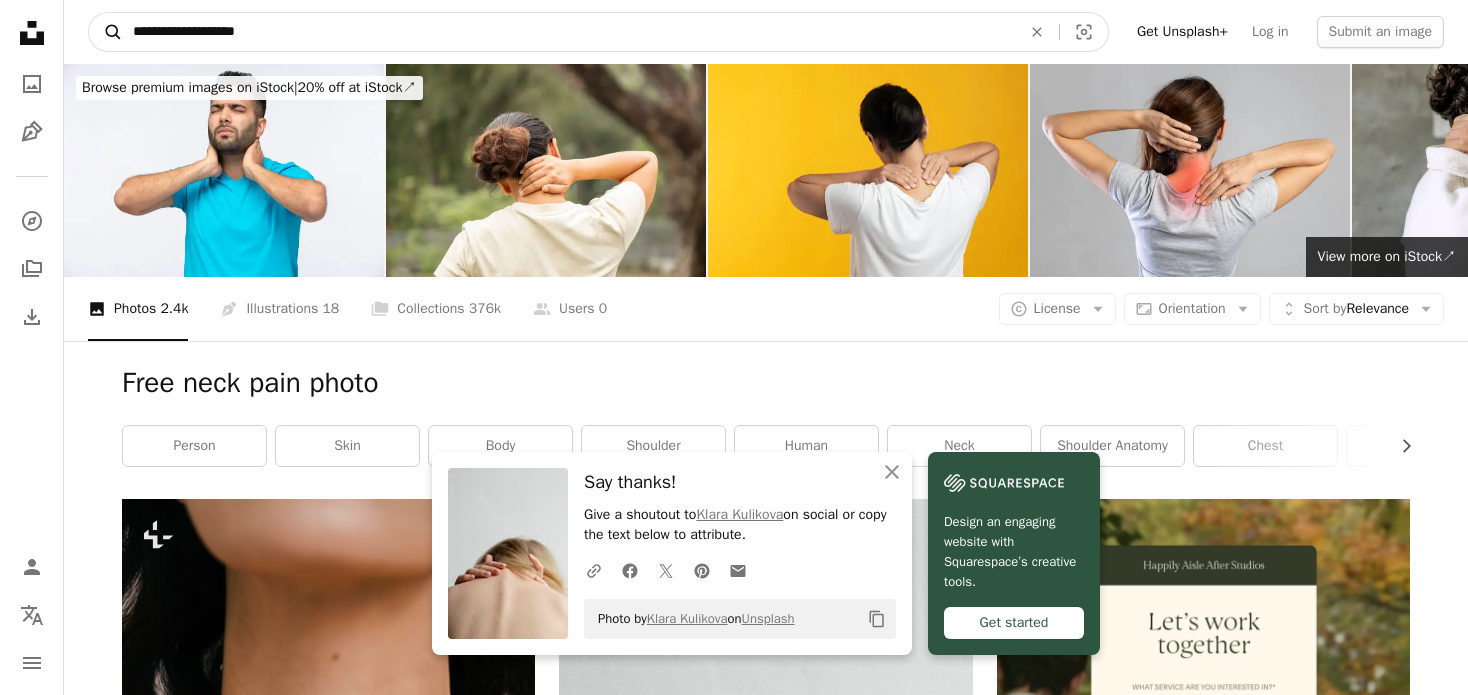 drag, startPoint x: 482, startPoint y: 33, endPoint x: 110, endPoint y: 39, distance: 372.04837 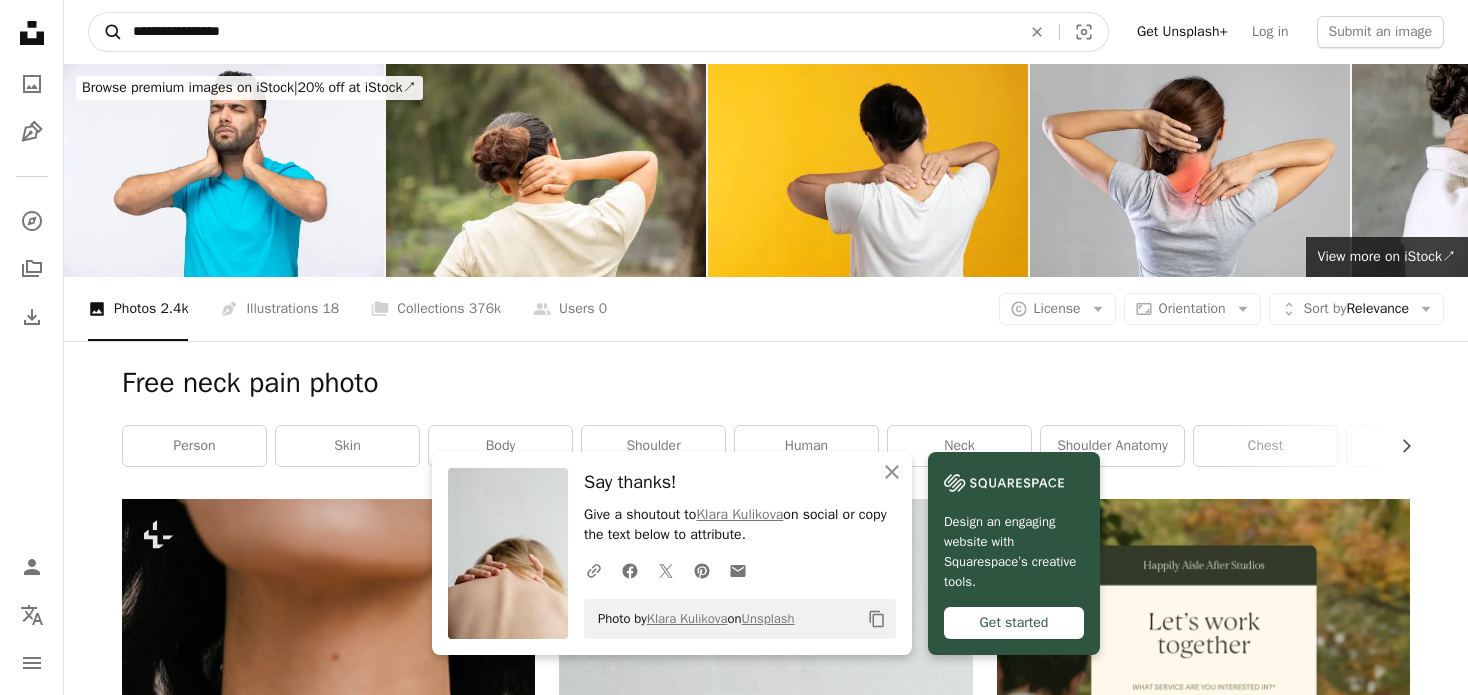 type on "**********" 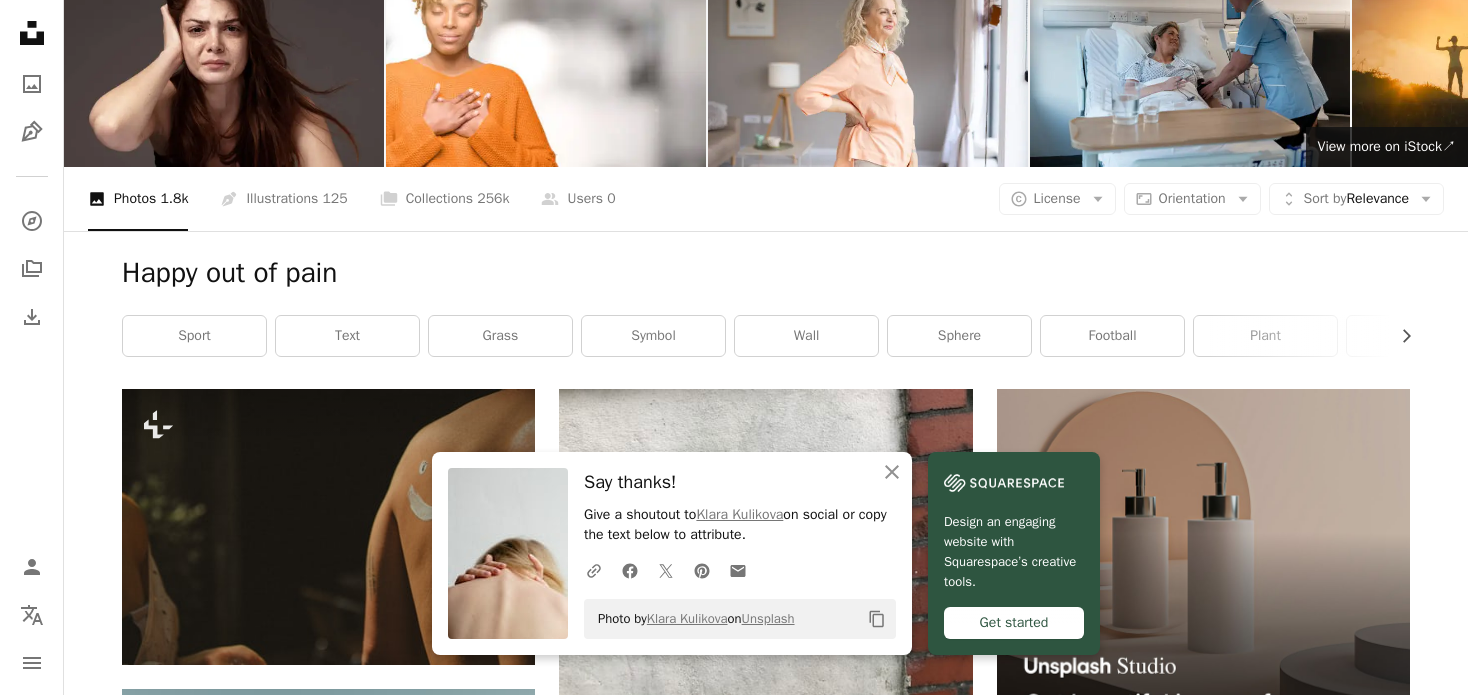 scroll, scrollTop: 0, scrollLeft: 0, axis: both 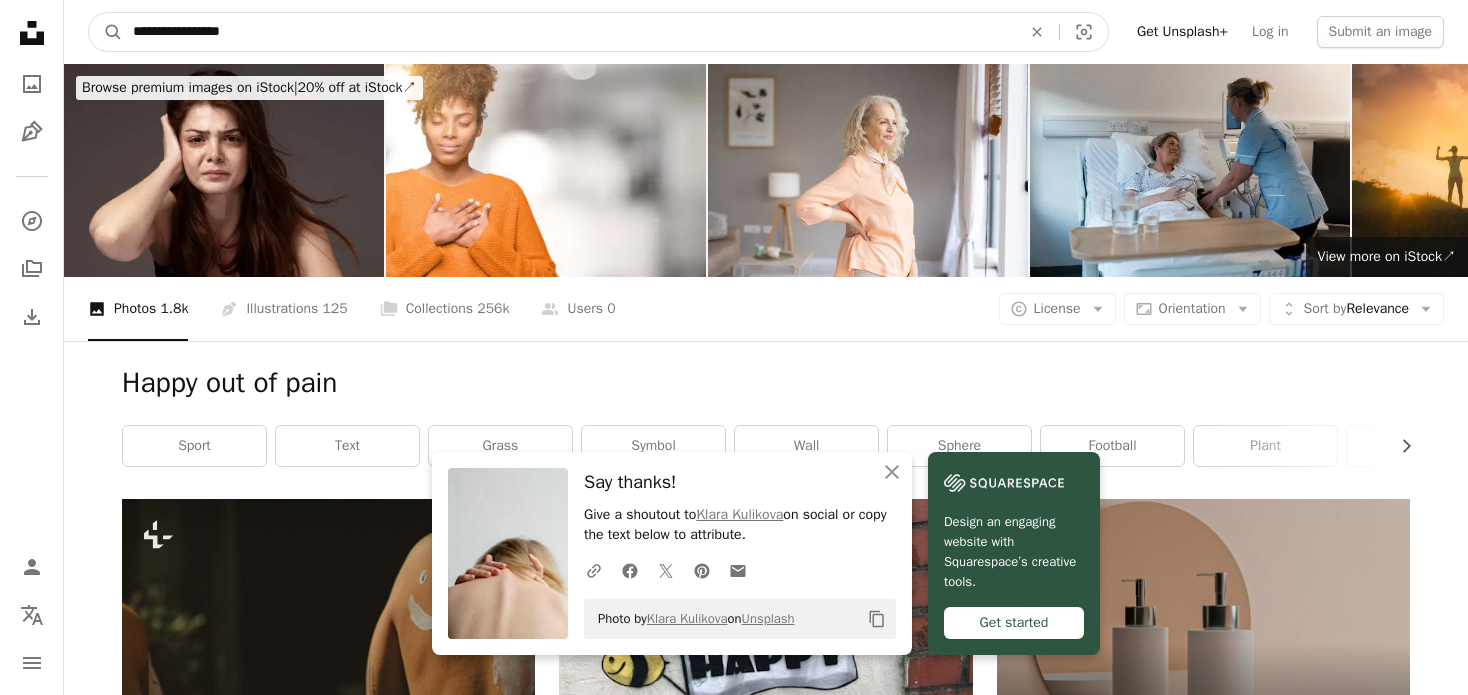 drag, startPoint x: 298, startPoint y: 22, endPoint x: 130, endPoint y: 6, distance: 168.76018 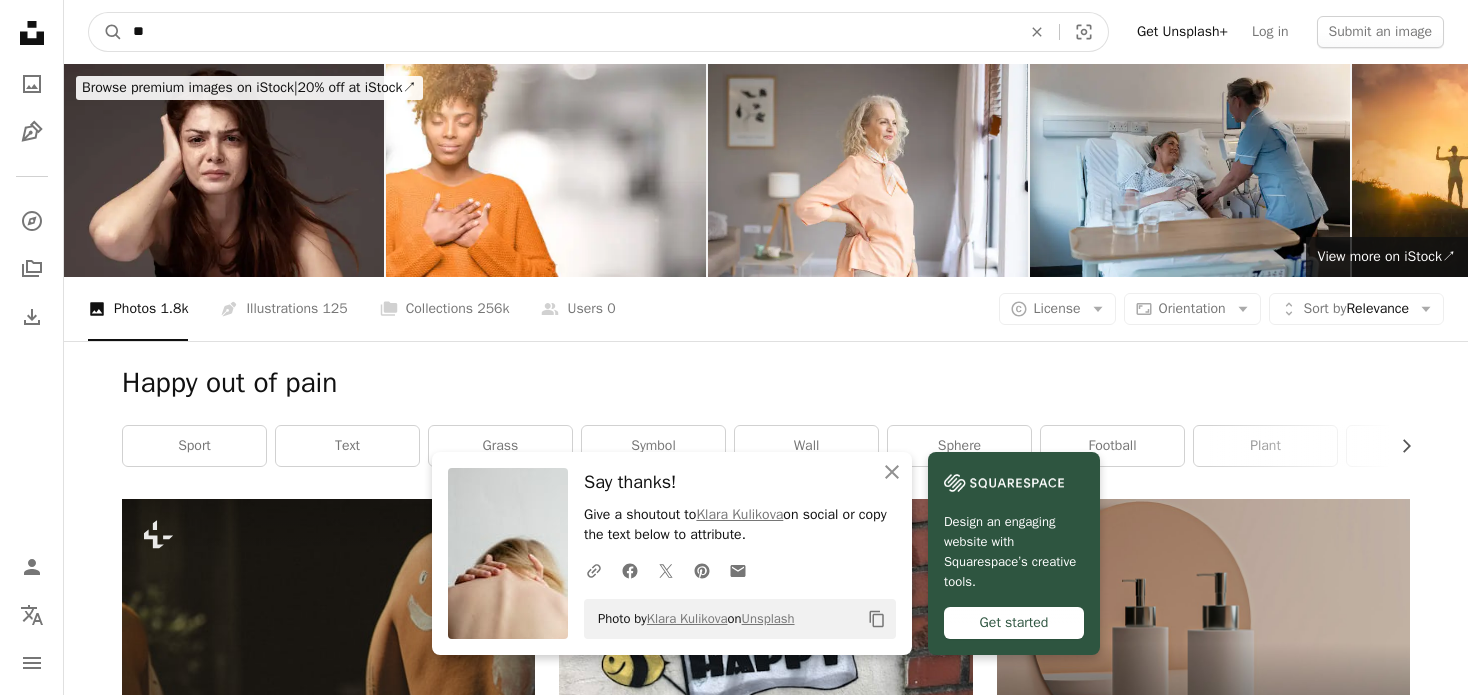 type on "*" 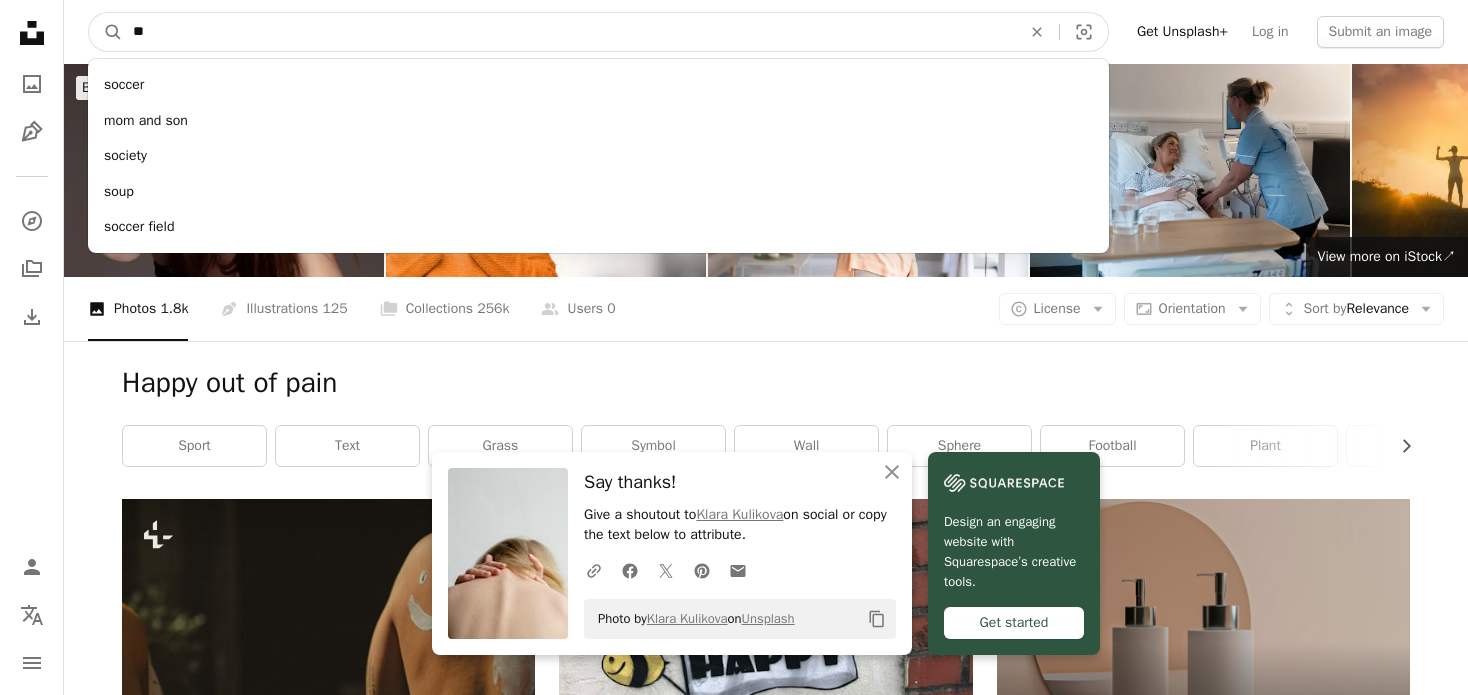 type on "*" 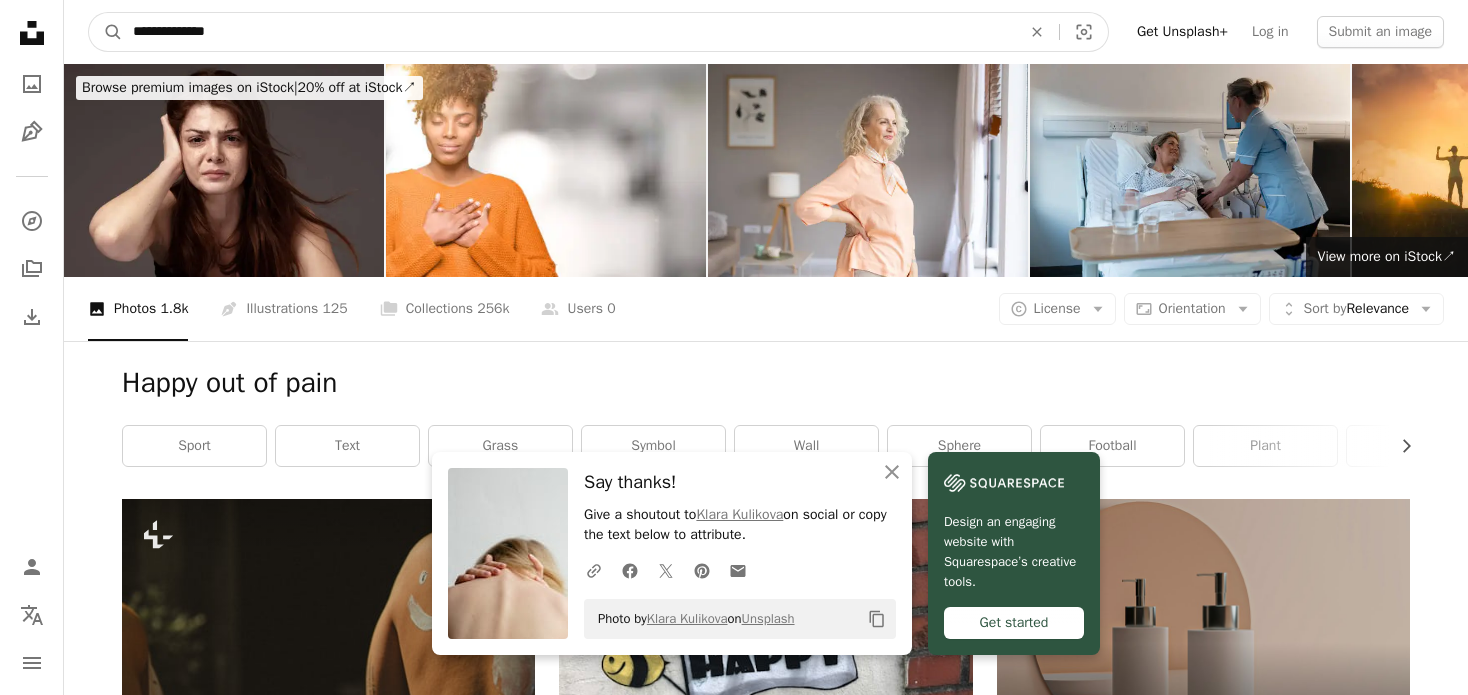 type on "**********" 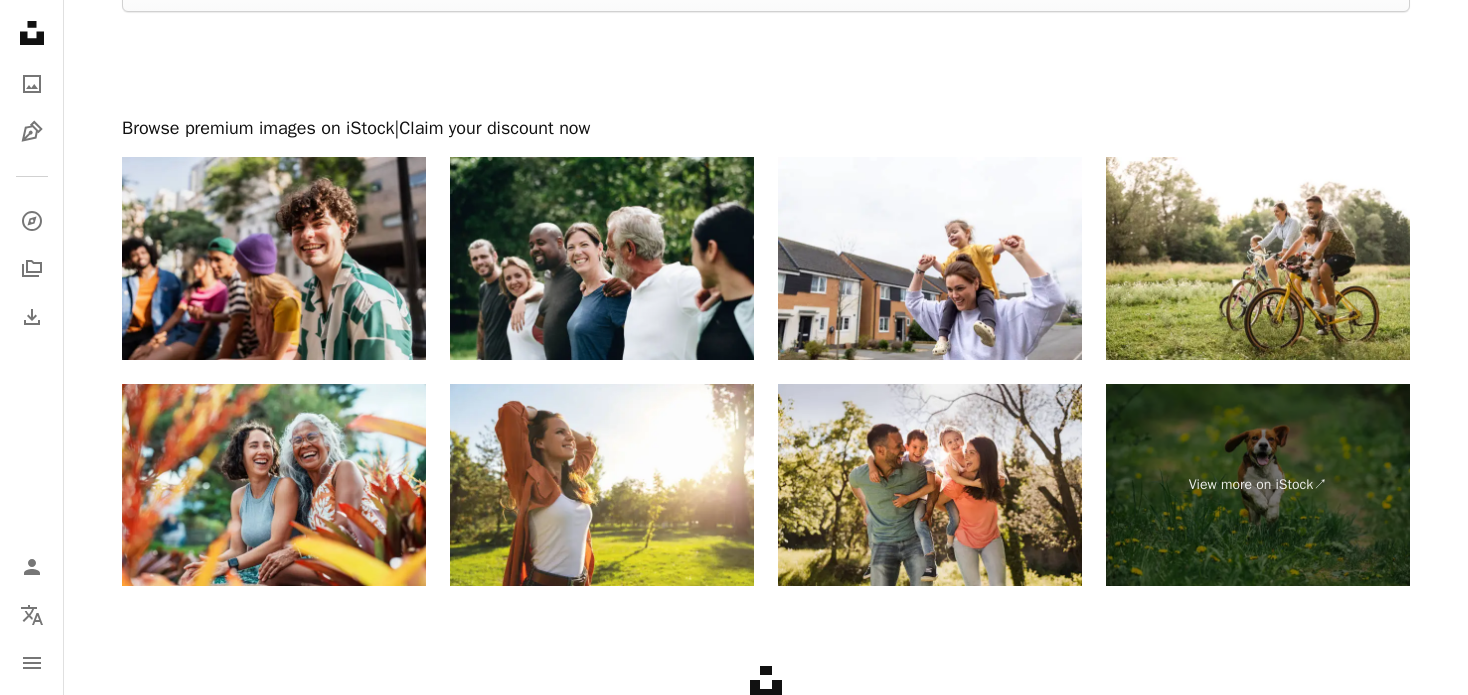 scroll, scrollTop: 4000, scrollLeft: 0, axis: vertical 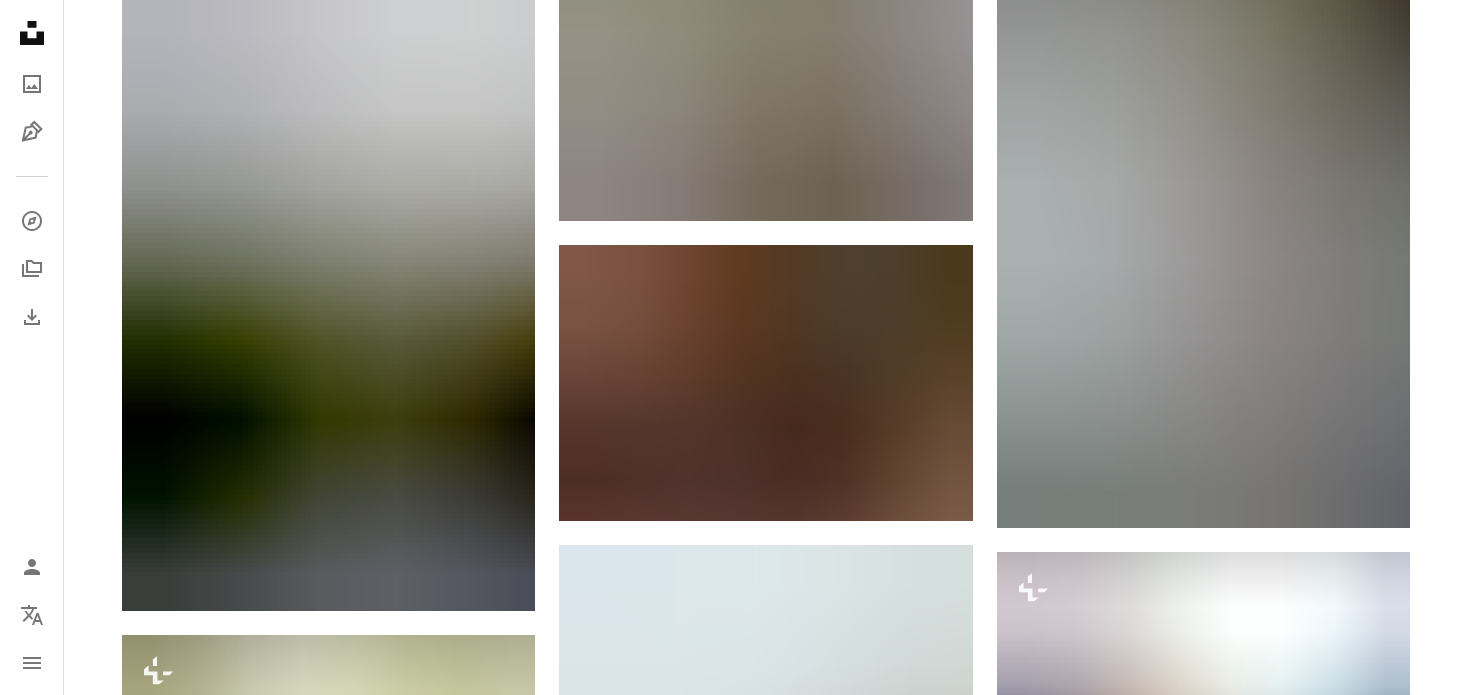 drag, startPoint x: 474, startPoint y: 544, endPoint x: 464, endPoint y: 136, distance: 408.12253 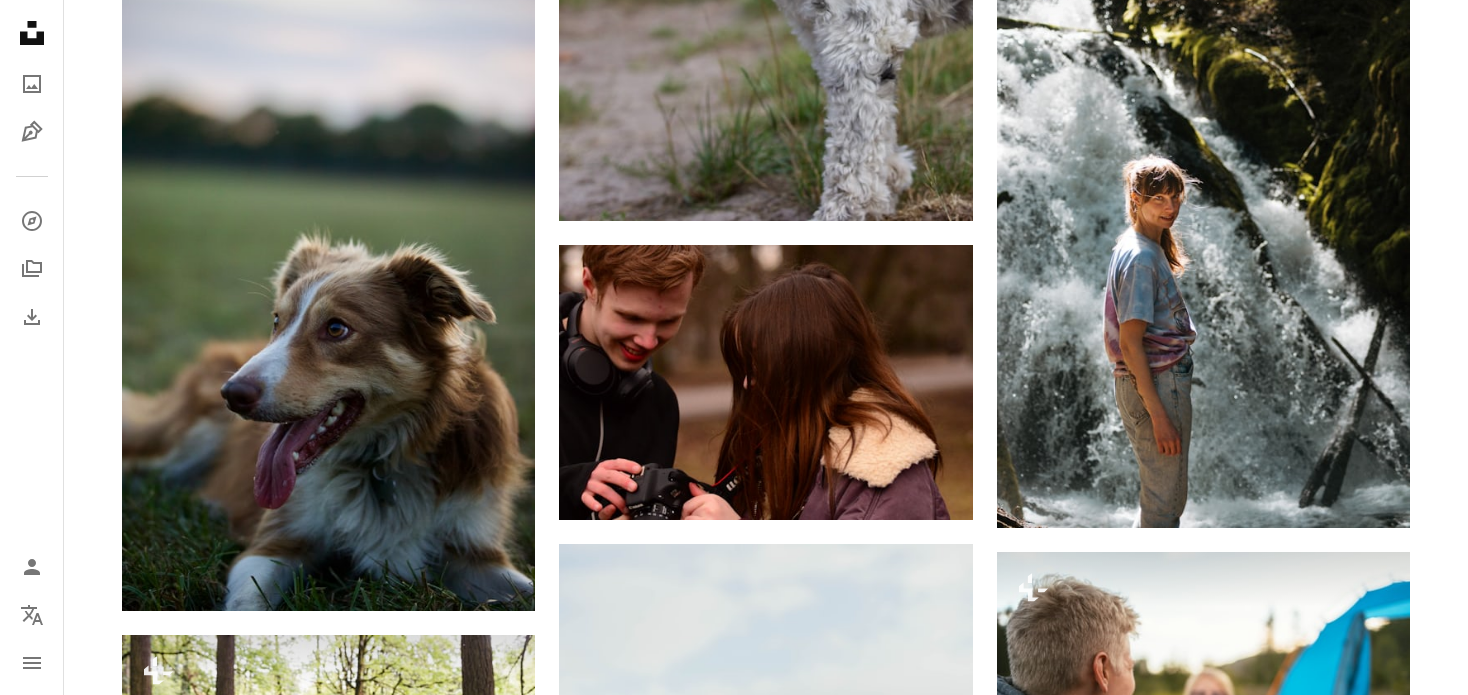 scroll, scrollTop: 0, scrollLeft: 0, axis: both 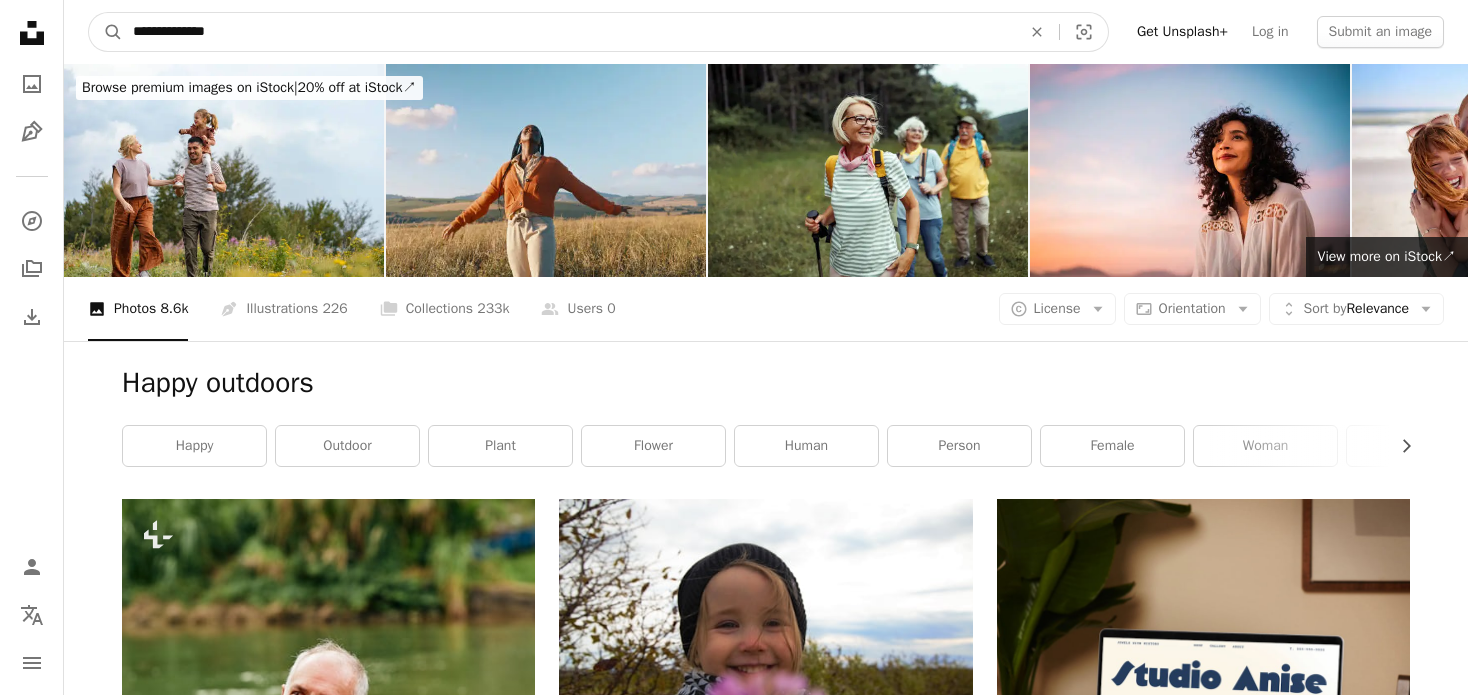 drag, startPoint x: 318, startPoint y: 34, endPoint x: -44, endPoint y: 33, distance: 362.00137 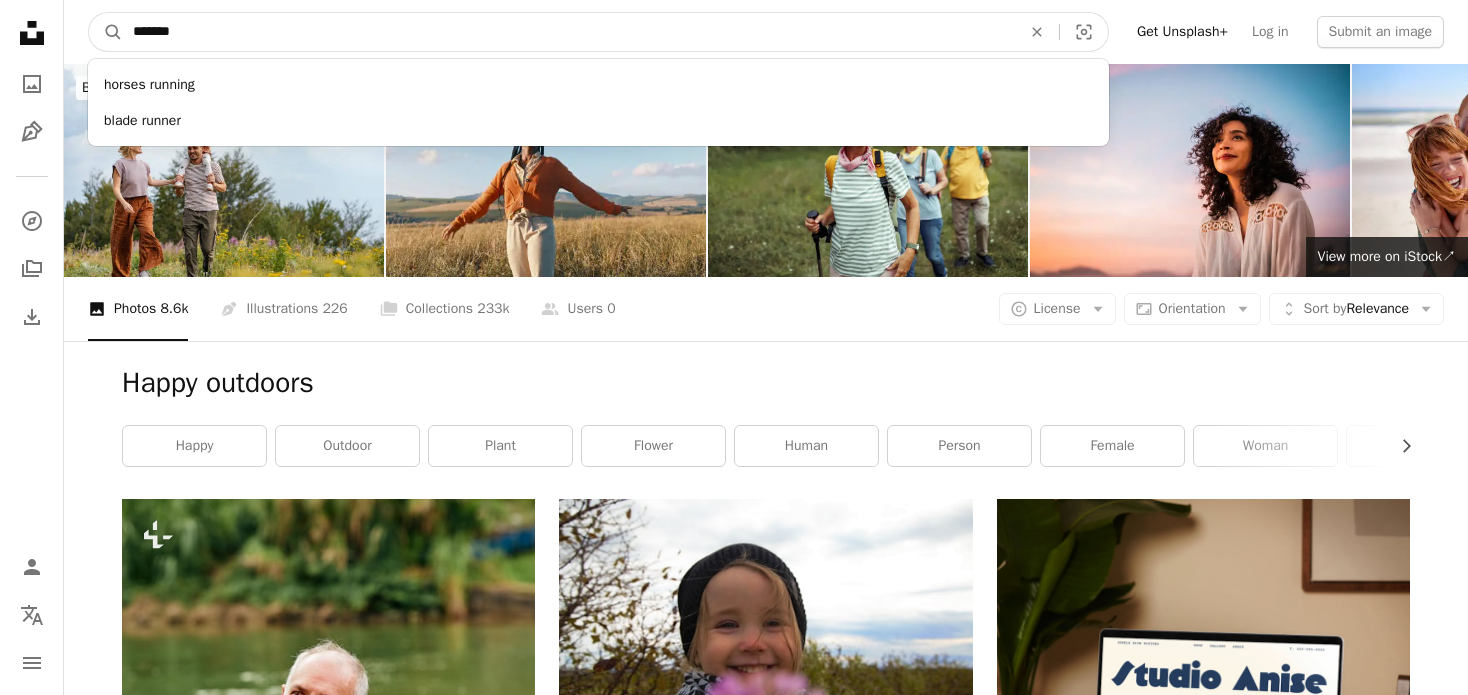 type on "*******" 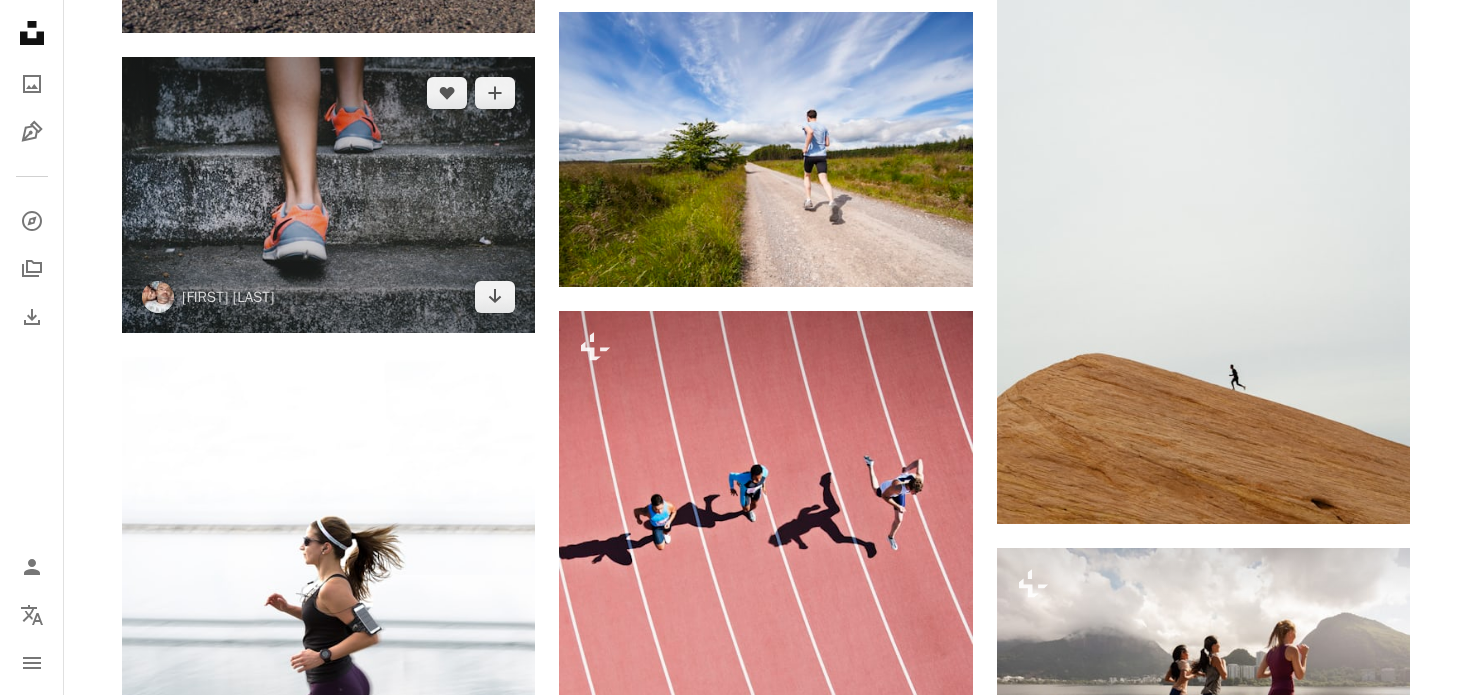 scroll, scrollTop: 1100, scrollLeft: 0, axis: vertical 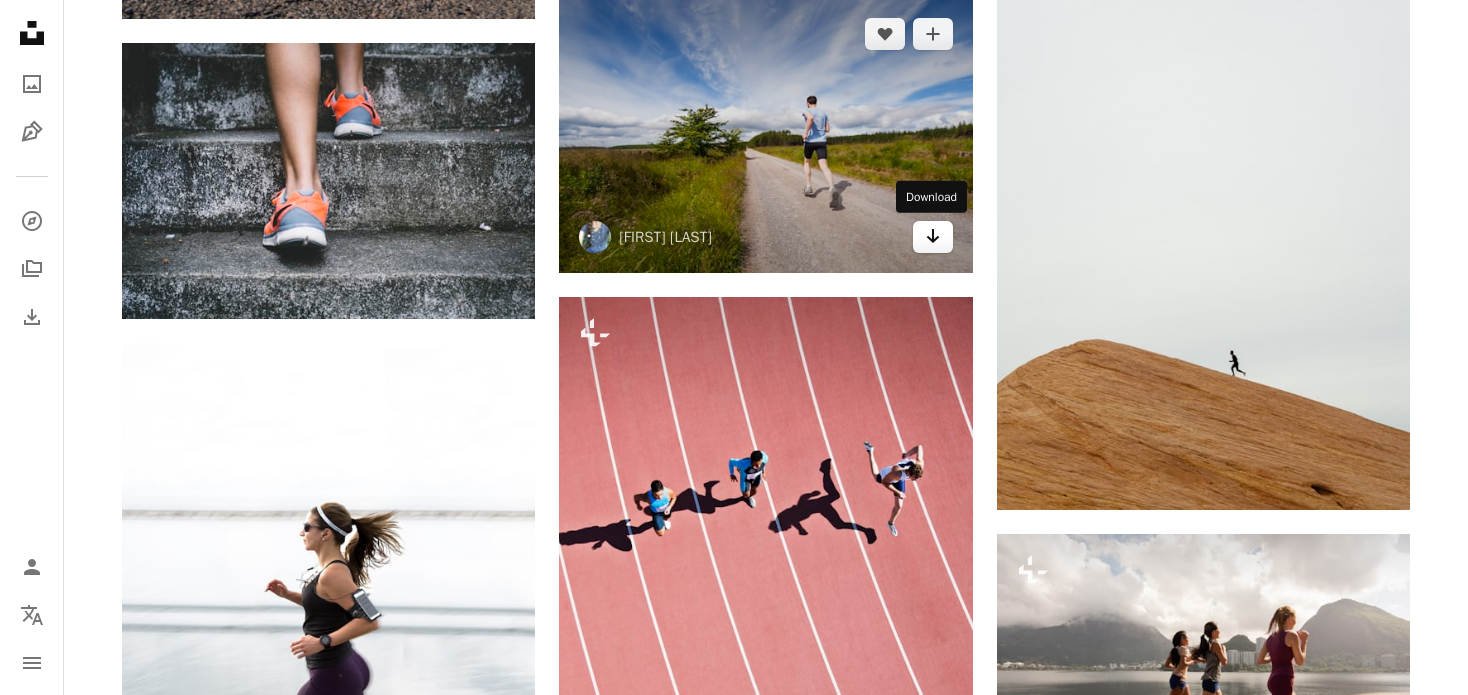 click on "Arrow pointing down" at bounding box center [933, 237] 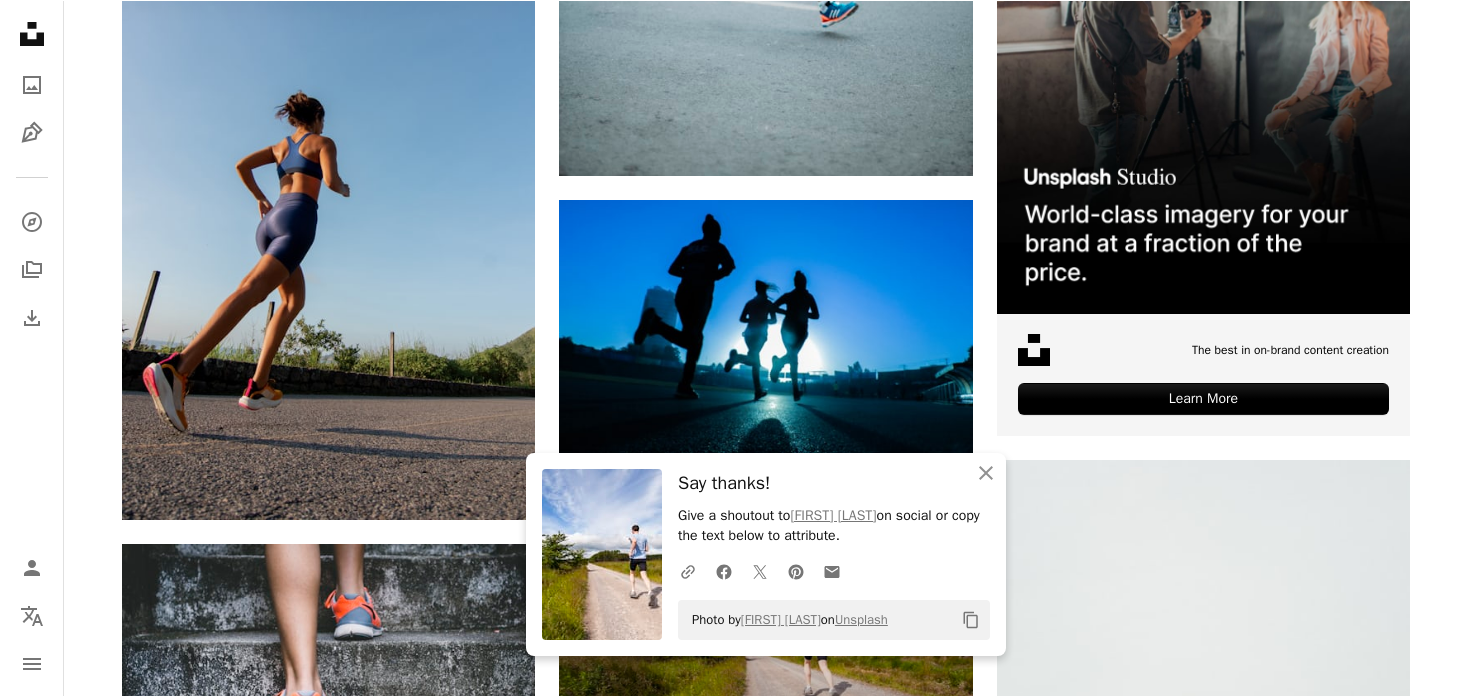 scroll, scrollTop: 0, scrollLeft: 0, axis: both 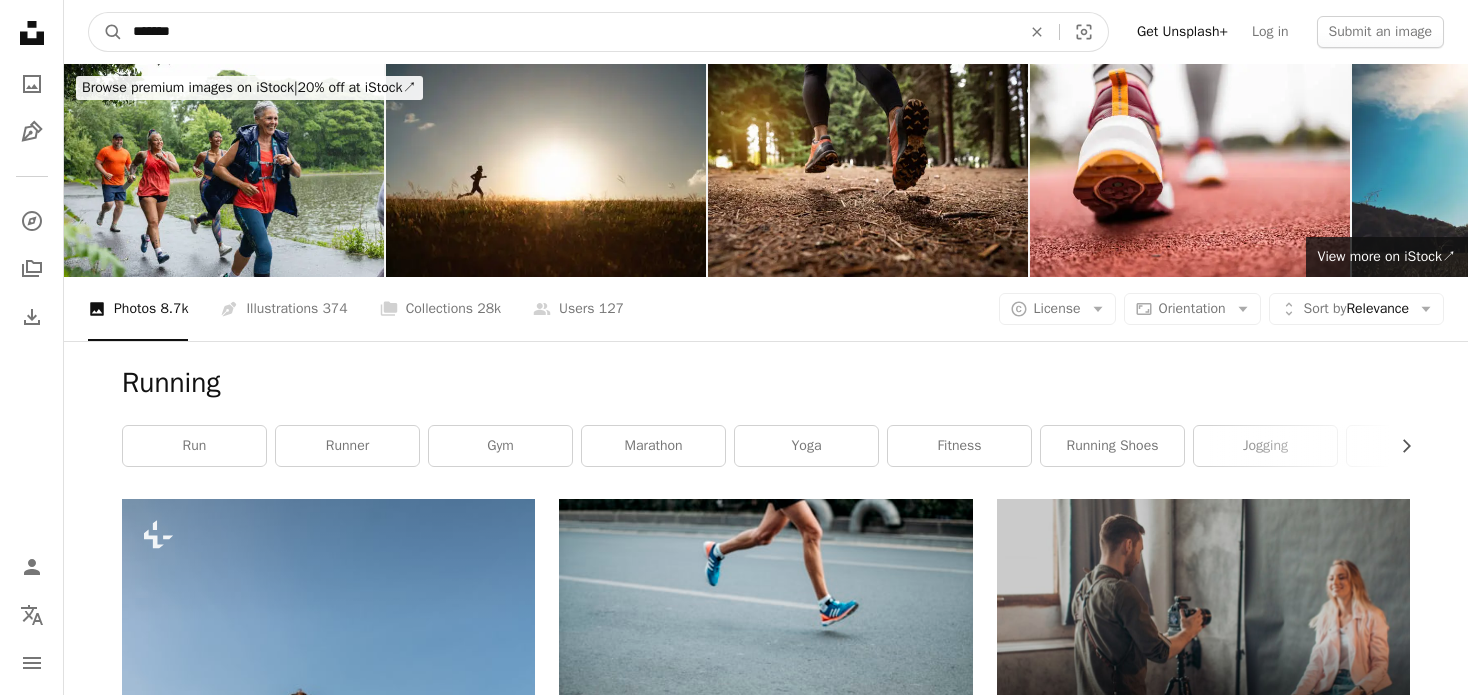 drag, startPoint x: 246, startPoint y: 34, endPoint x: -2, endPoint y: 29, distance: 248.0504 